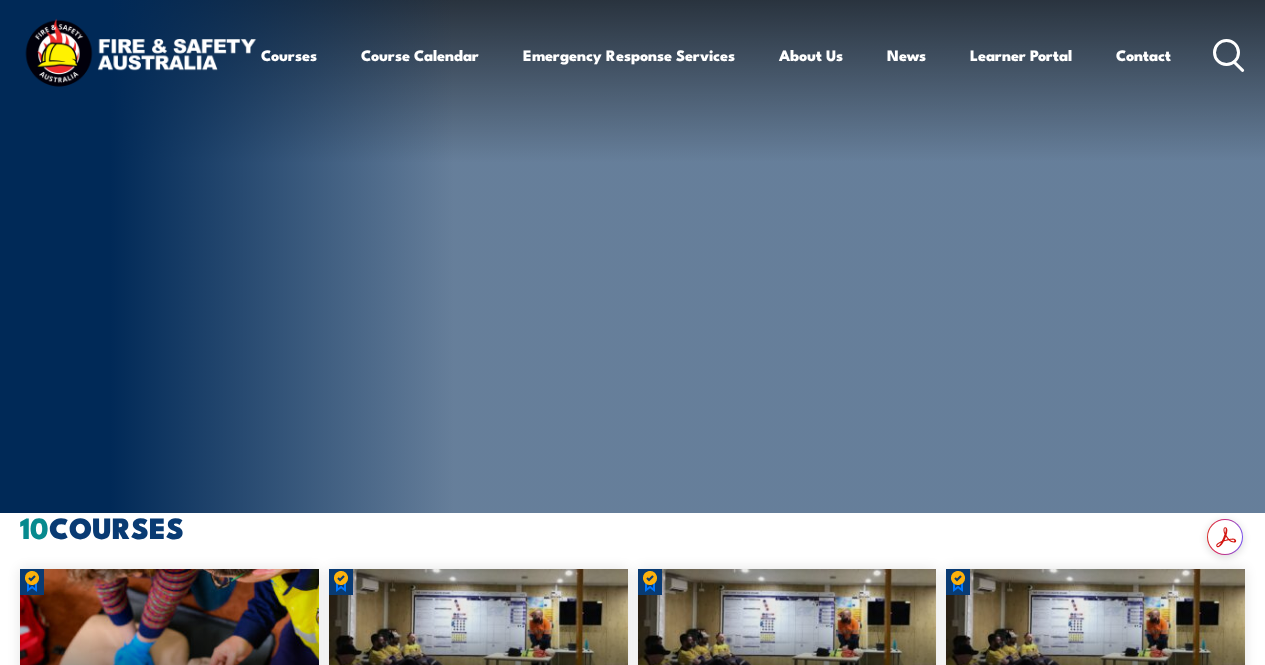 scroll, scrollTop: 0, scrollLeft: 0, axis: both 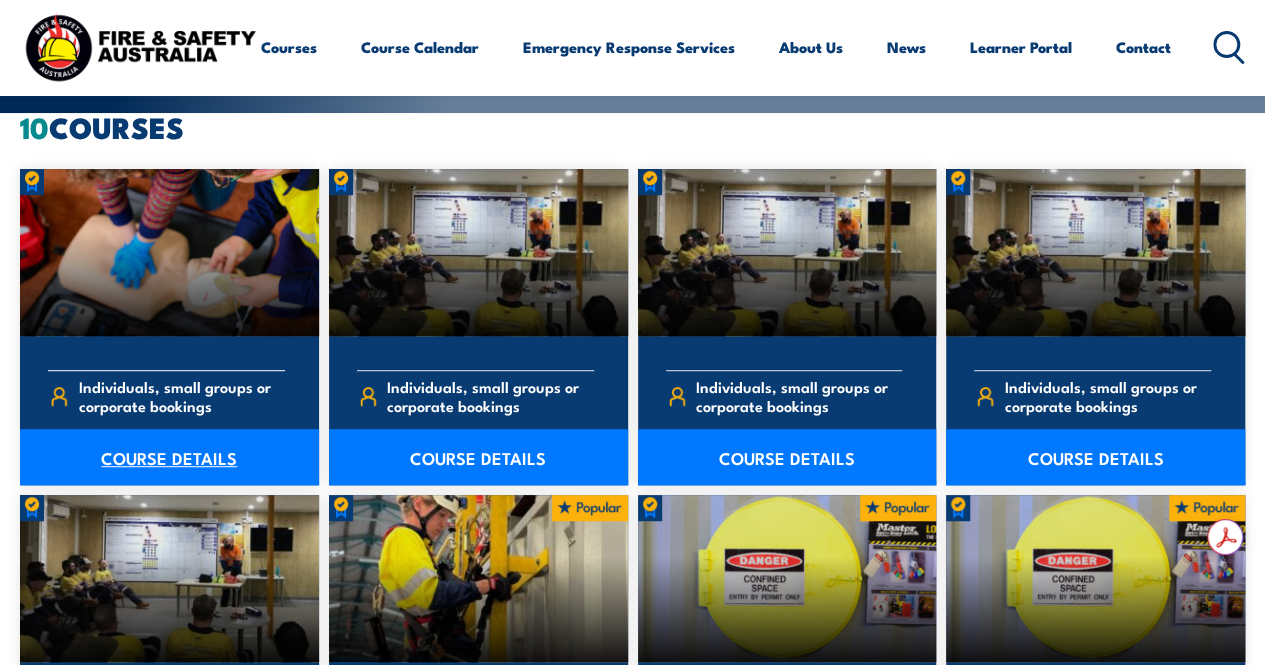 click on "COURSE DETAILS" at bounding box center (169, 457) 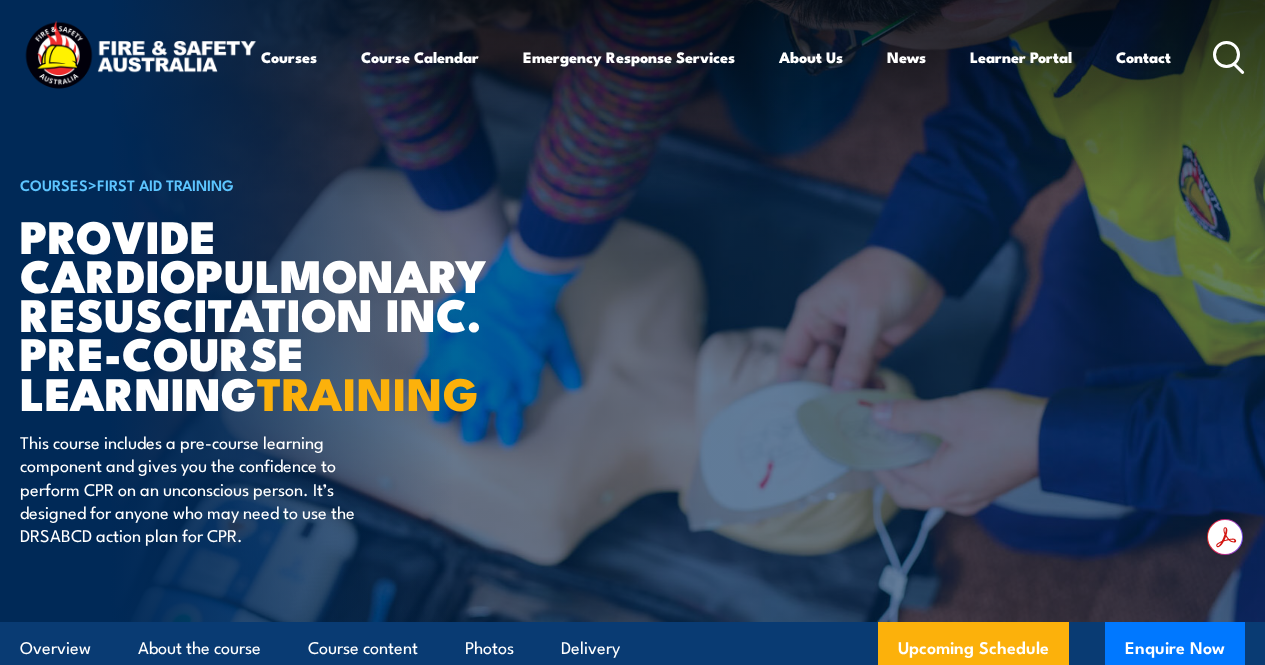 scroll, scrollTop: 0, scrollLeft: 0, axis: both 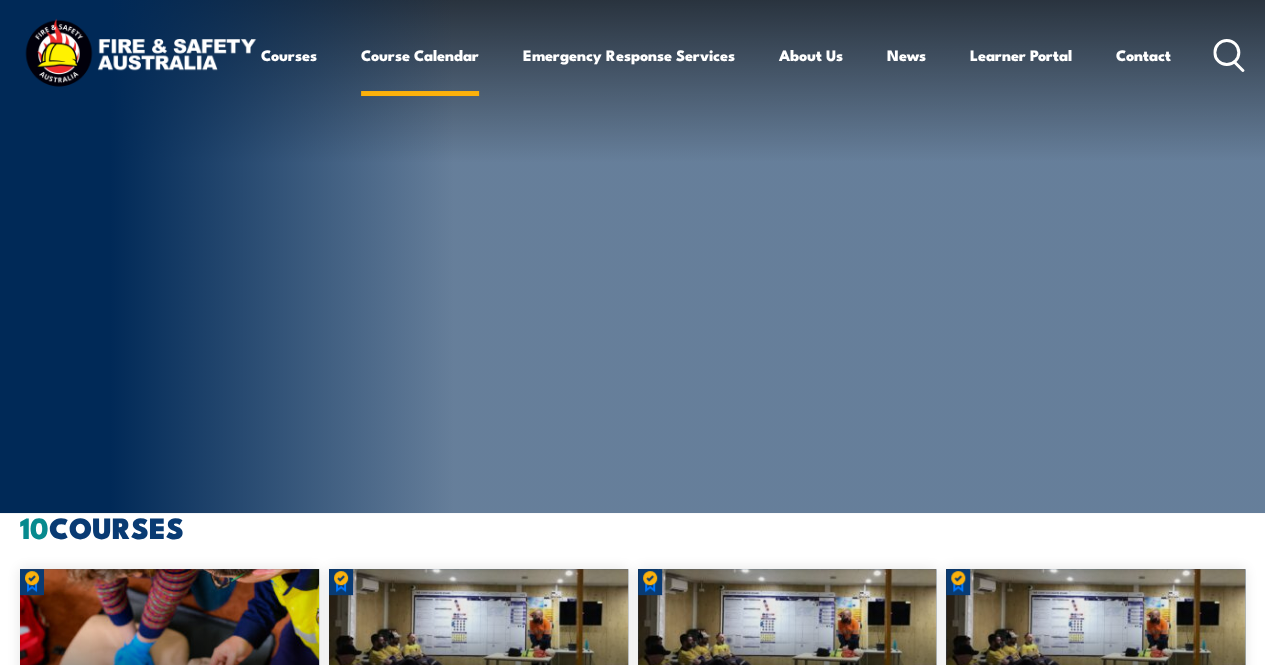click on "Course Calendar" at bounding box center [420, 55] 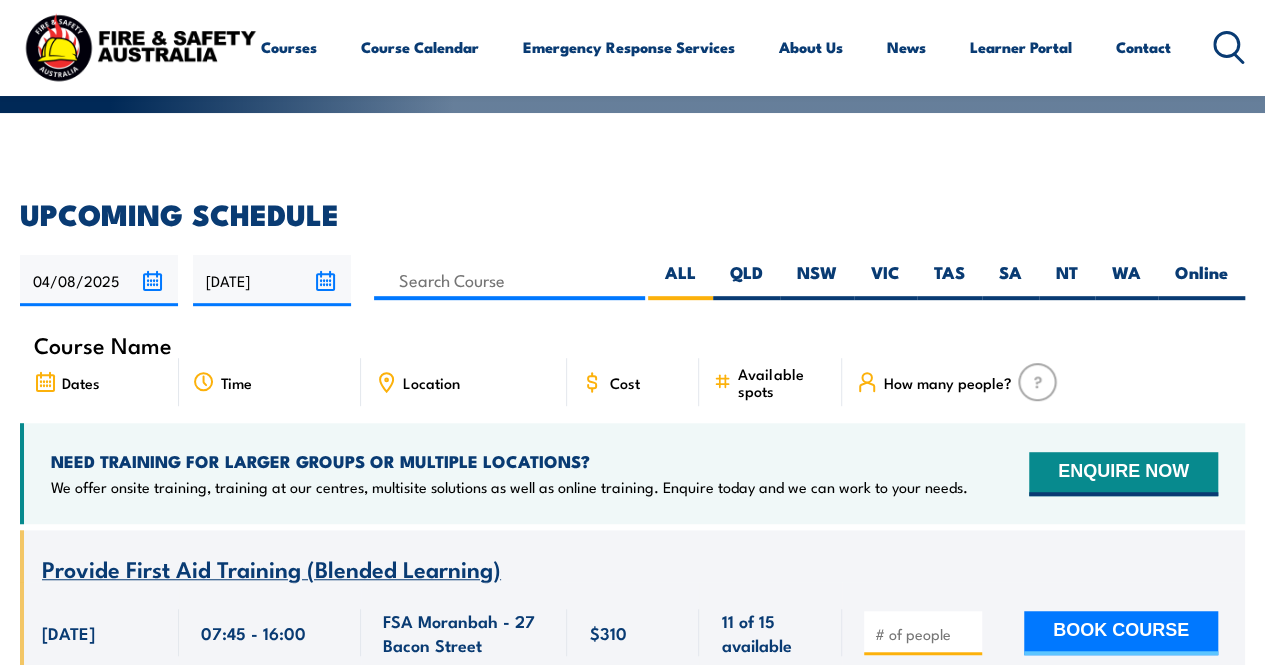 scroll, scrollTop: 400, scrollLeft: 0, axis: vertical 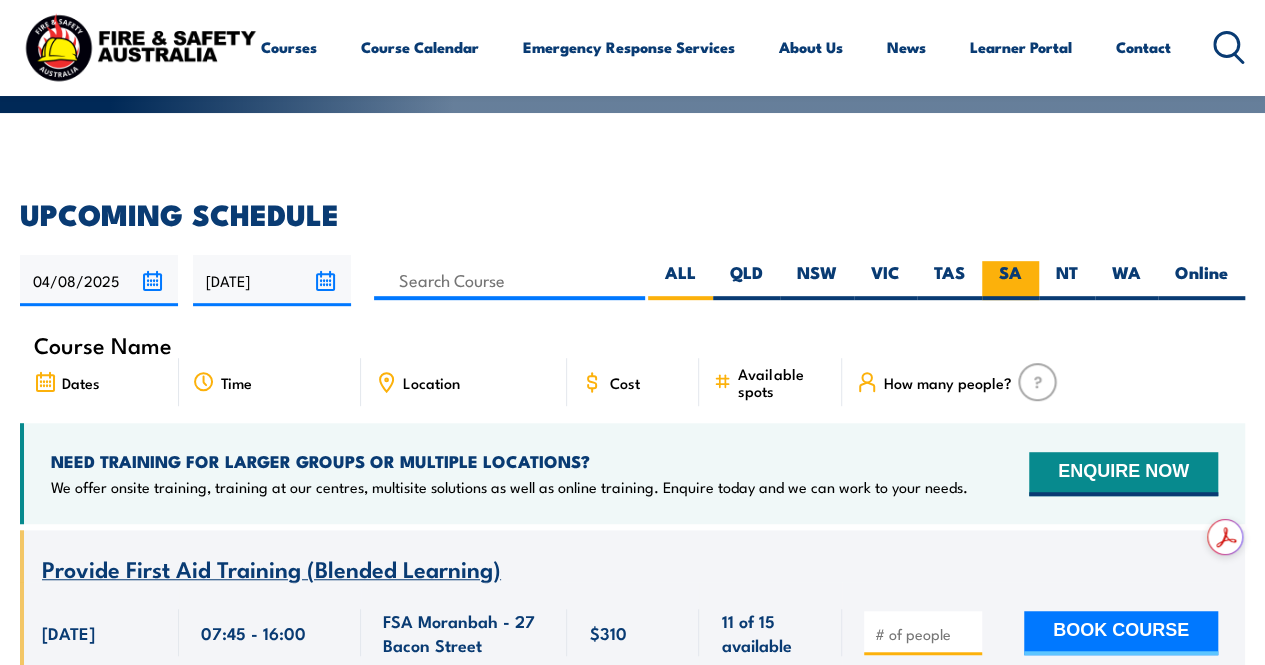 click on "SA" at bounding box center [1010, 280] 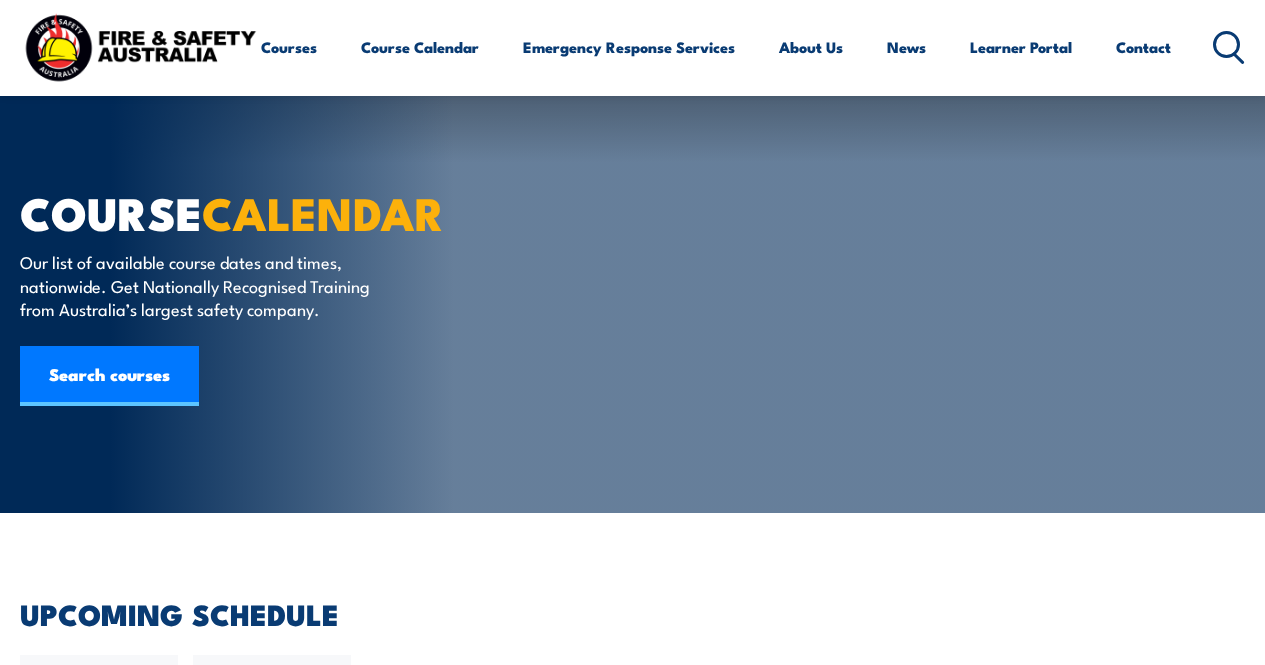 scroll, scrollTop: 600, scrollLeft: 0, axis: vertical 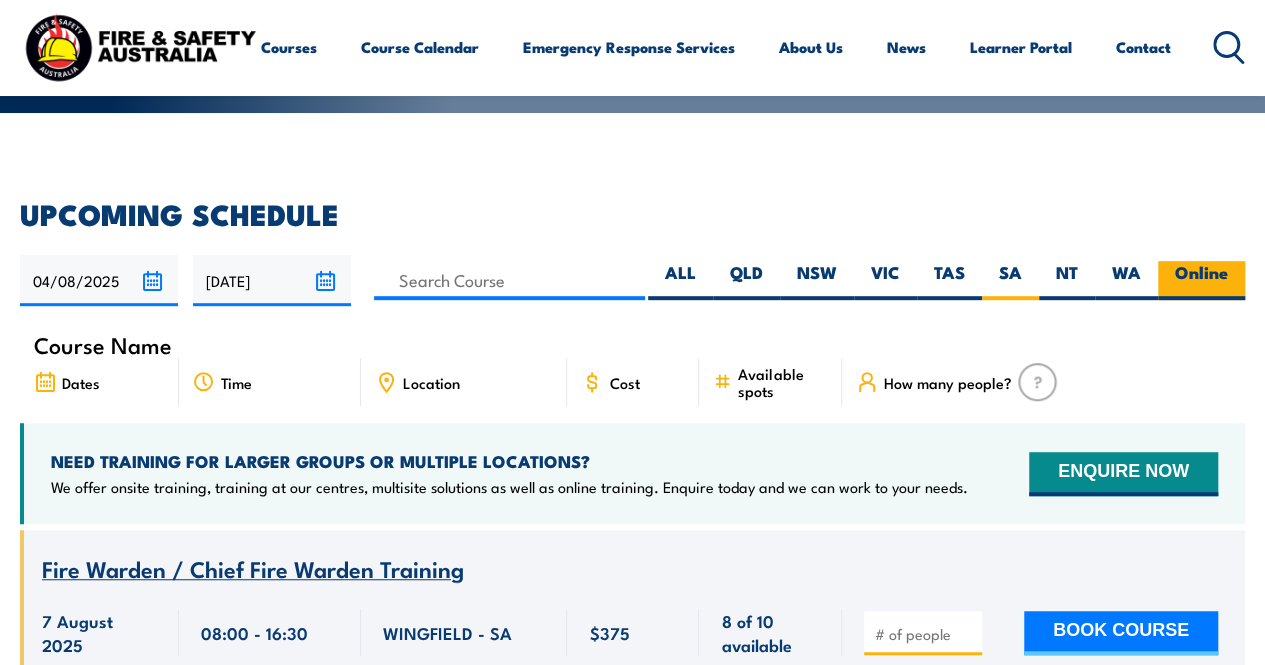 click on "Online" at bounding box center (1201, 280) 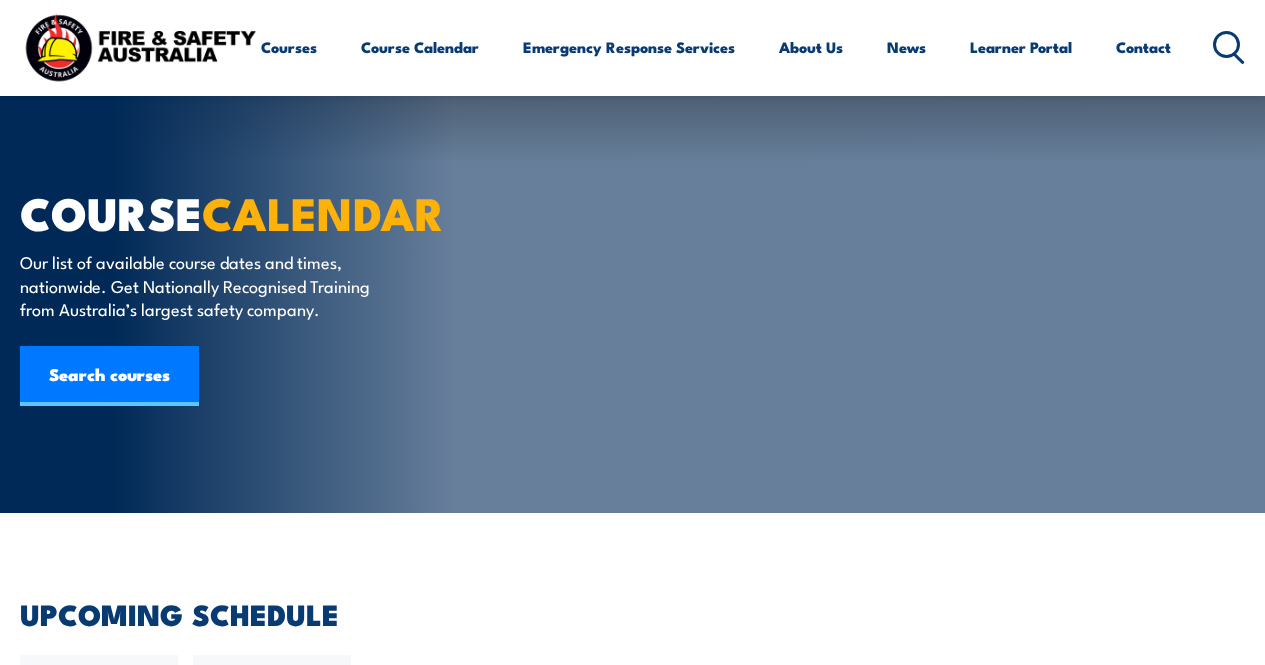 scroll, scrollTop: 600, scrollLeft: 0, axis: vertical 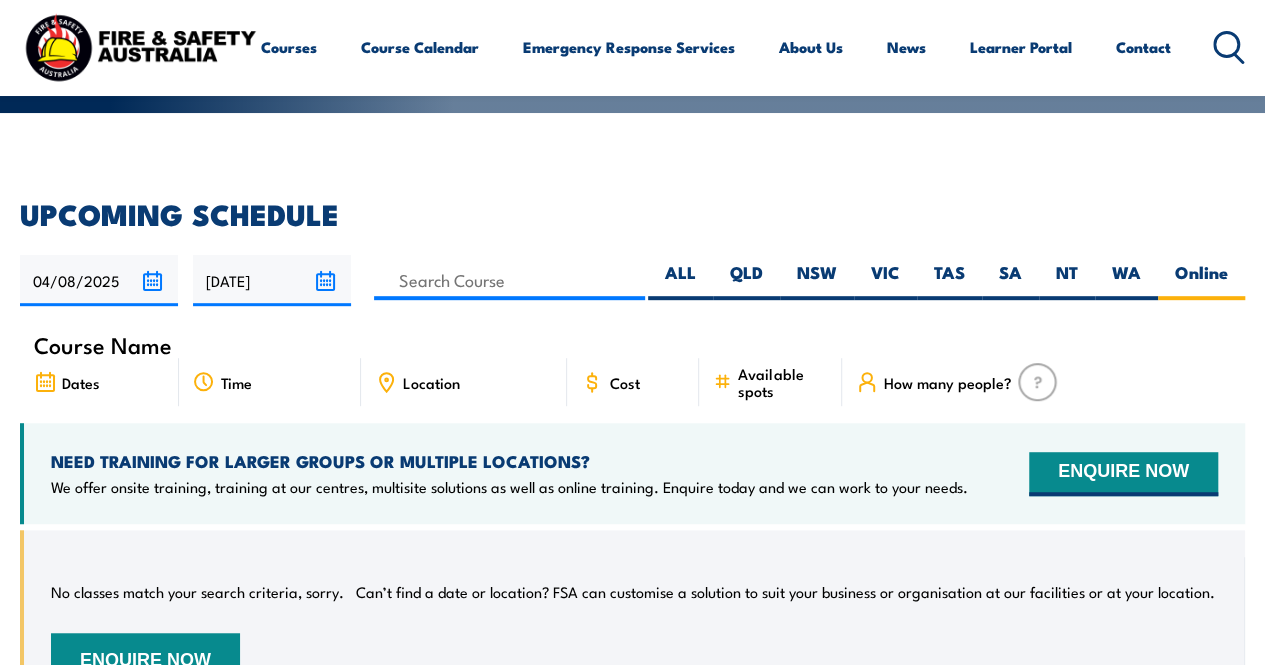 click on "[DATE]" at bounding box center [272, 280] 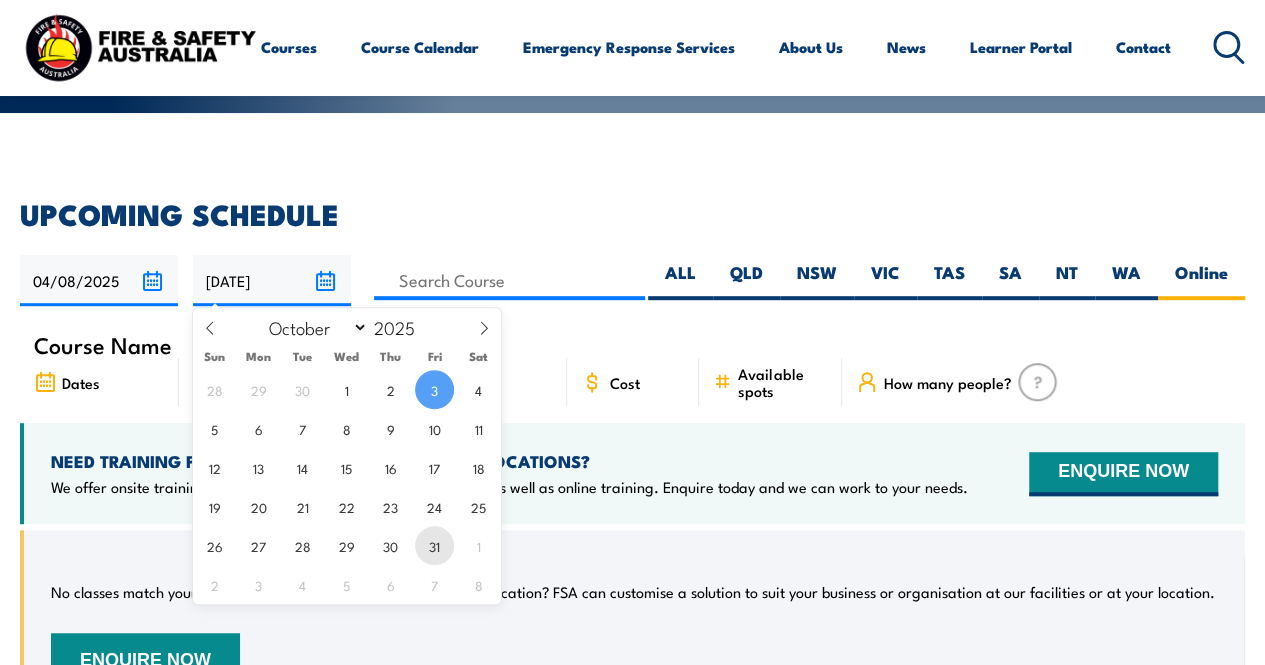 click on "31" at bounding box center [434, 545] 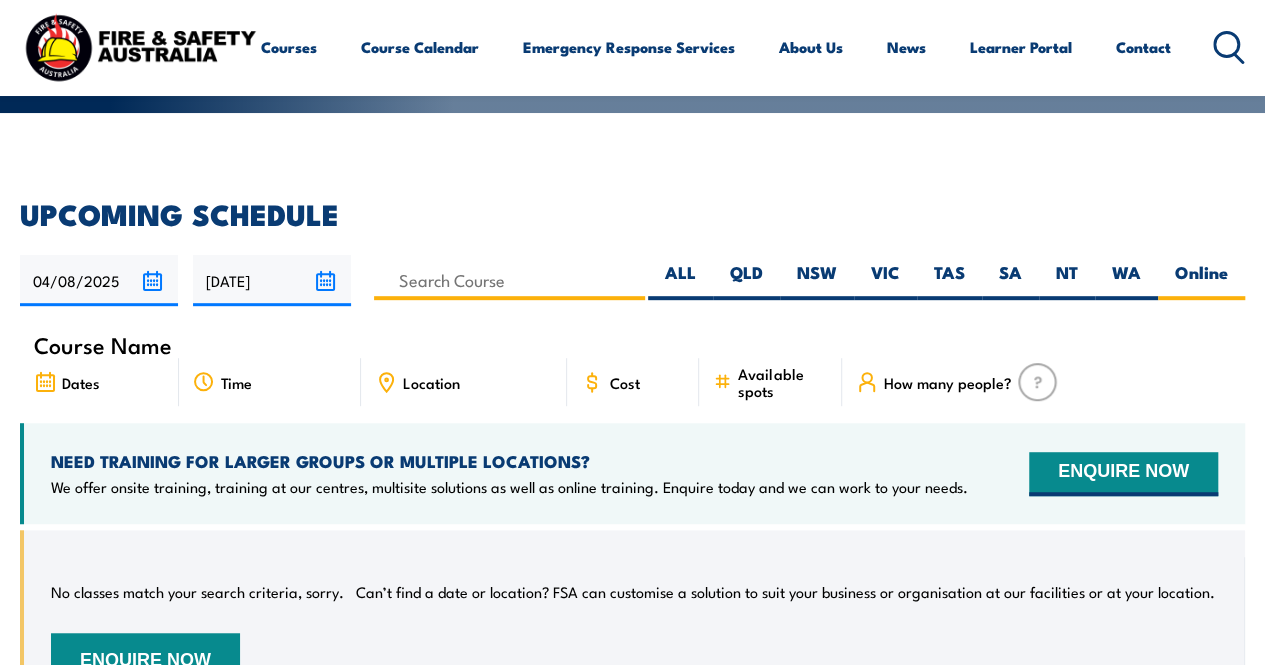 click at bounding box center [509, 280] 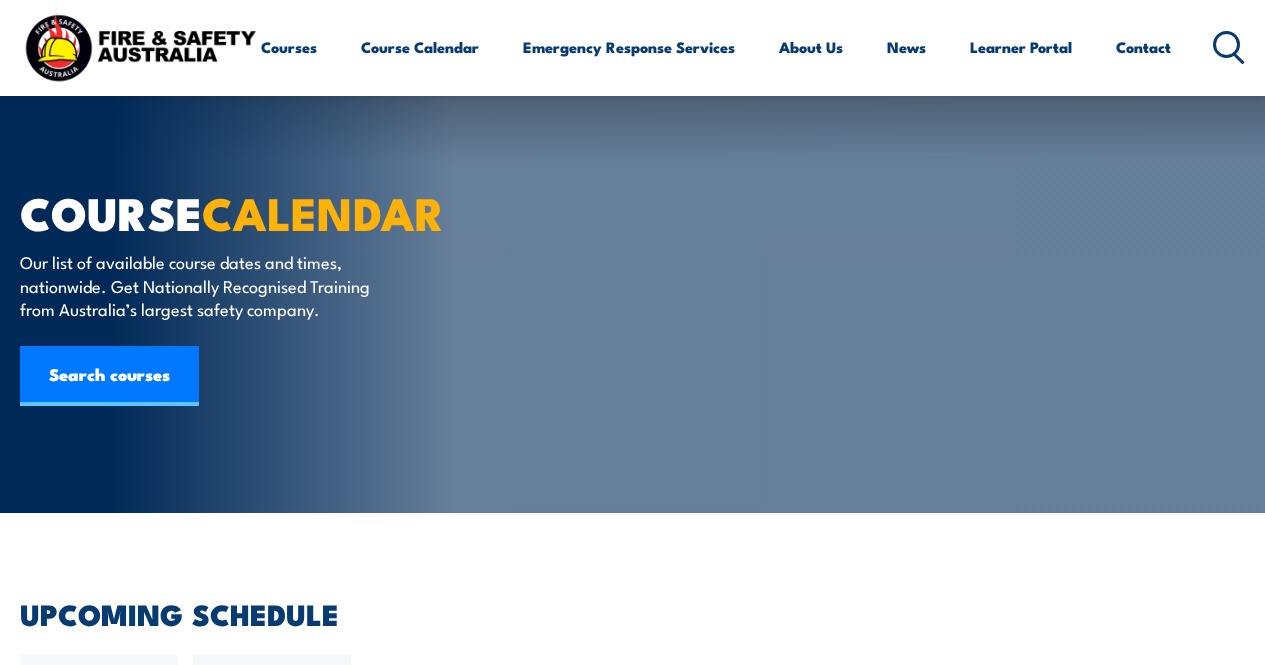 scroll, scrollTop: 594, scrollLeft: 0, axis: vertical 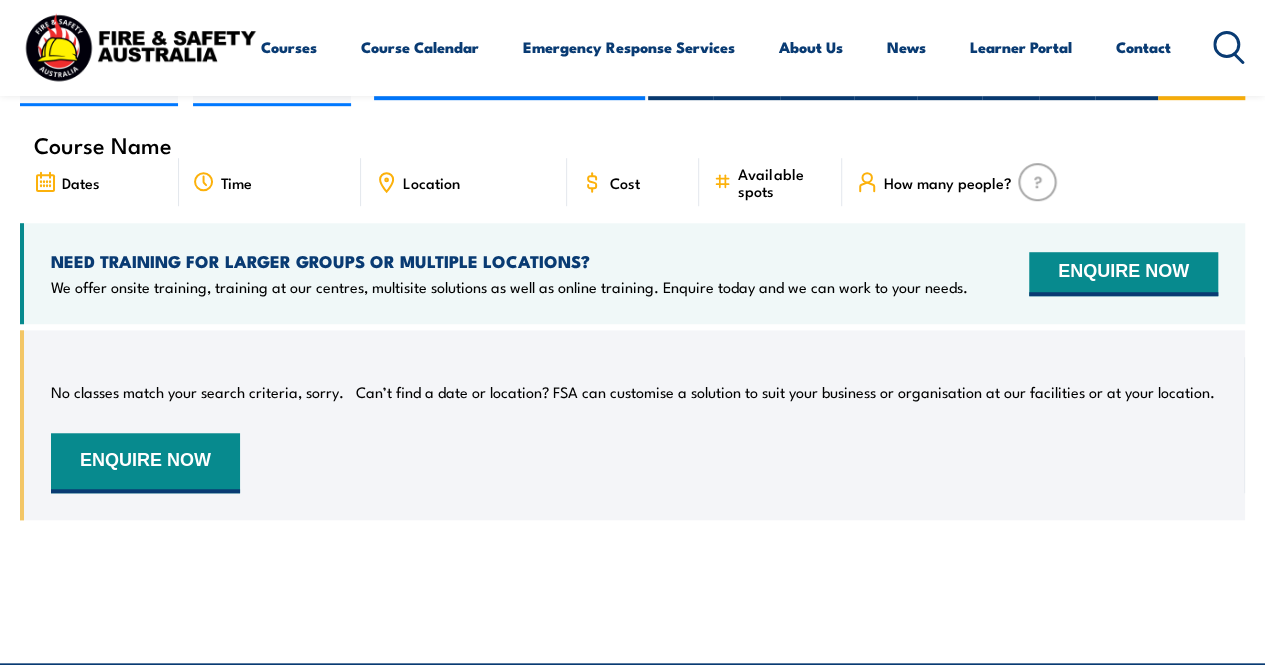 click on "Courses
Course Calendar
Emergency Response Services
Services Overview
Emergency Response Solutions
Paramedic & Medical Solutions
Industrial Security Solutions
Emergency Response Vehicles
Safety Advisers
About Us
About FSA
Our promise
Careers
News
Learner Portal
Contact
Home
Course Finder
All Courses
Aviation Safety Training Courses
Confined Space Courses
Electricity Supply Industry (ESI) Courses
Emergency Response Training & Rescue Courses
Fire Safety Training Courses
First Aid Training Courses
Global Wind Organisation (GWO) Courses
HAZMAT Courses
Health & Safety Representative Courses HSR Training
Height Safety & Rescue Courses
Safety Courses" at bounding box center (632, -268) 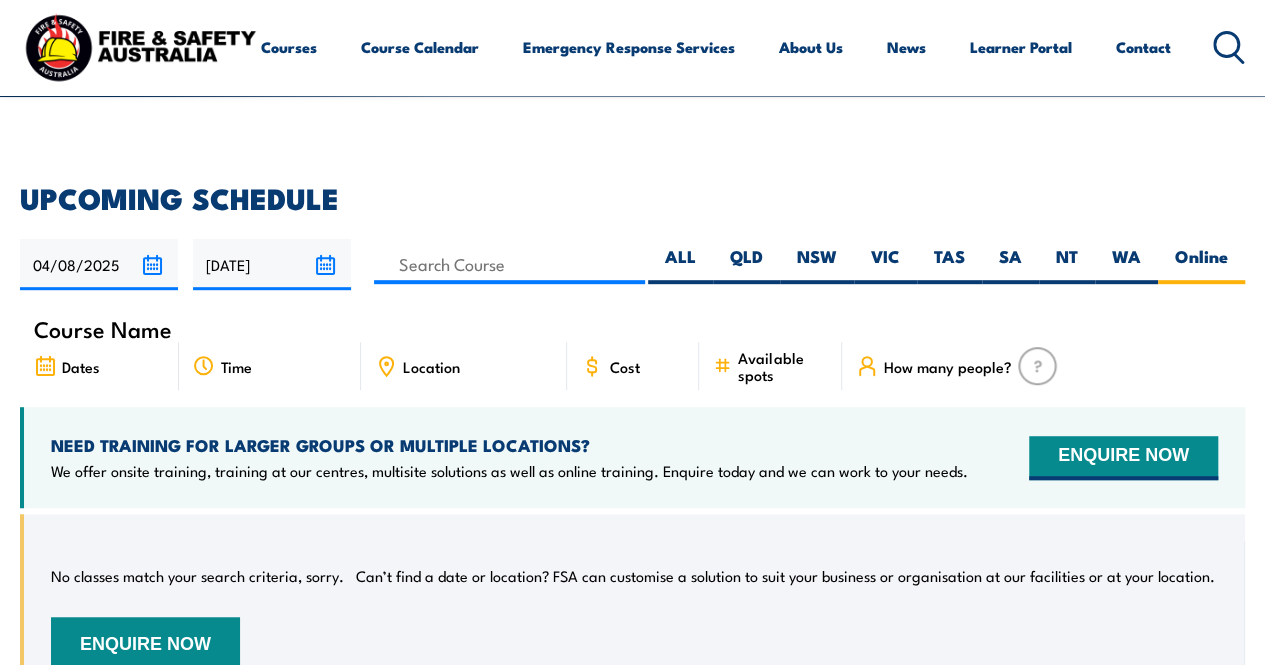 scroll, scrollTop: 400, scrollLeft: 0, axis: vertical 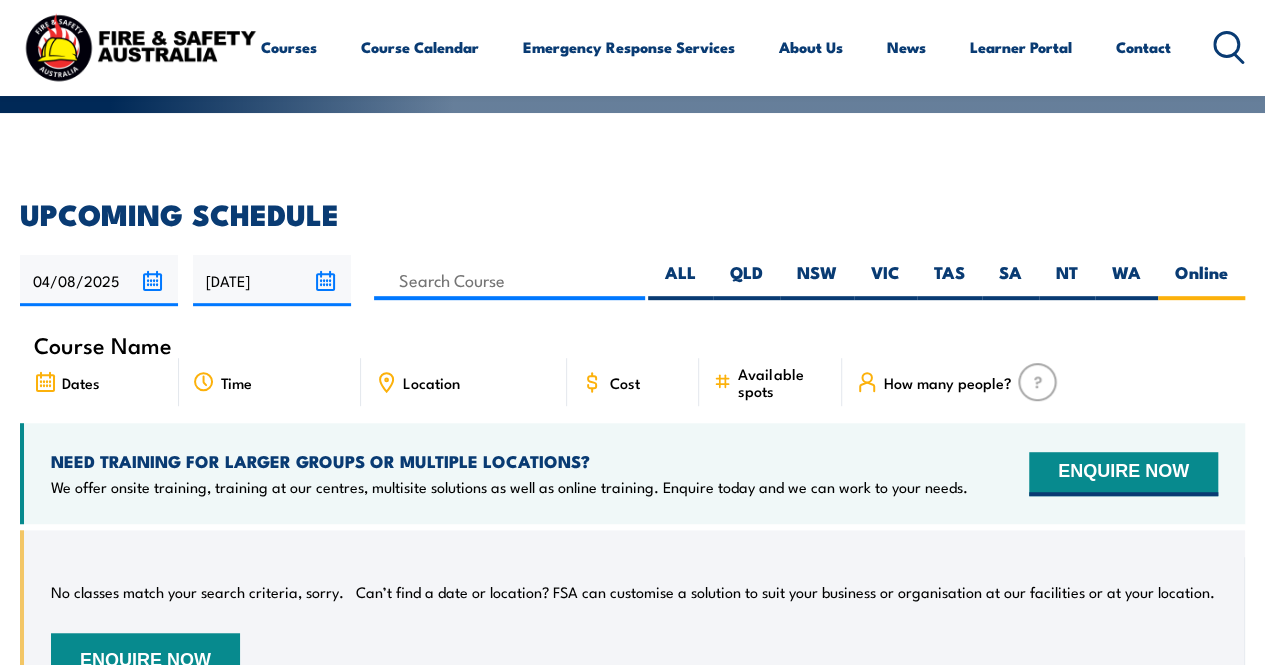 click on "04/08/2025
31/10/2025" at bounding box center (632, 280) 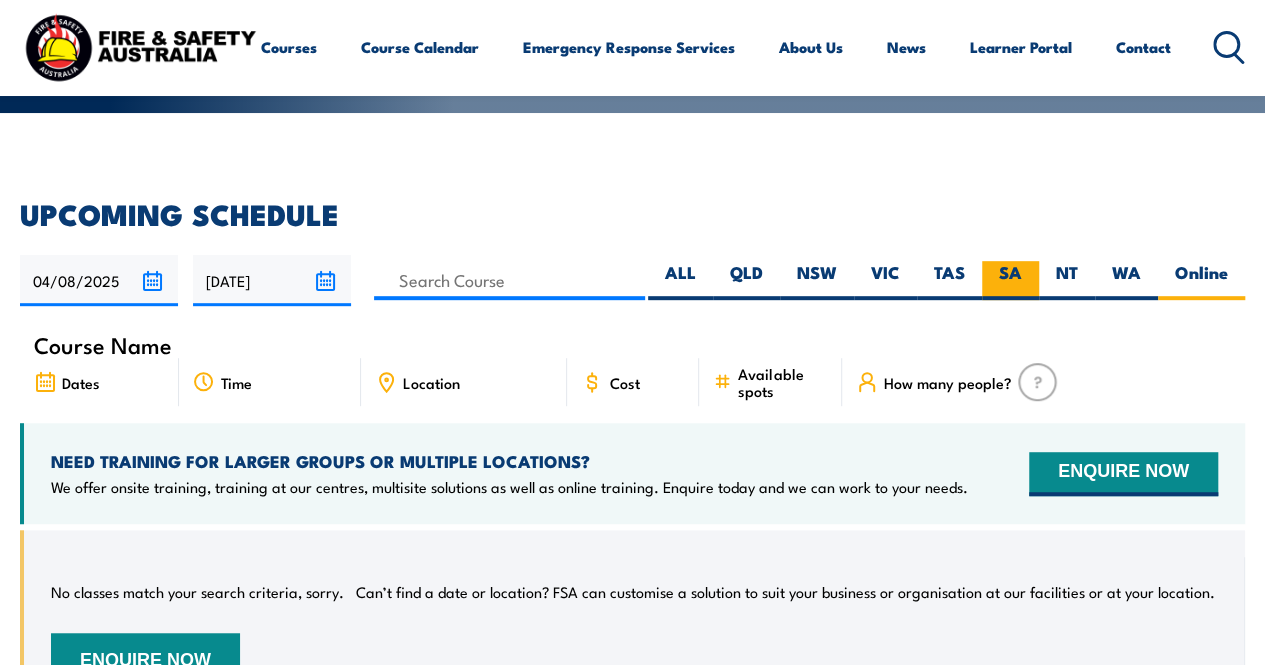 click on "SA" at bounding box center [1010, 280] 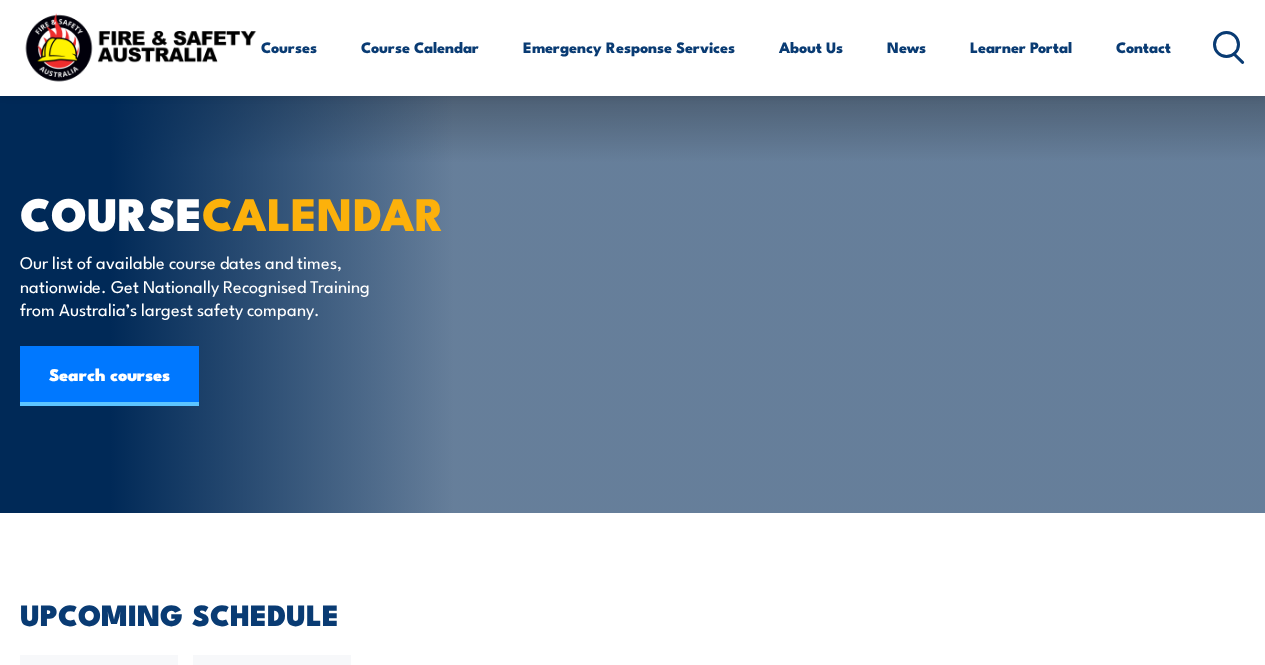 scroll, scrollTop: 600, scrollLeft: 0, axis: vertical 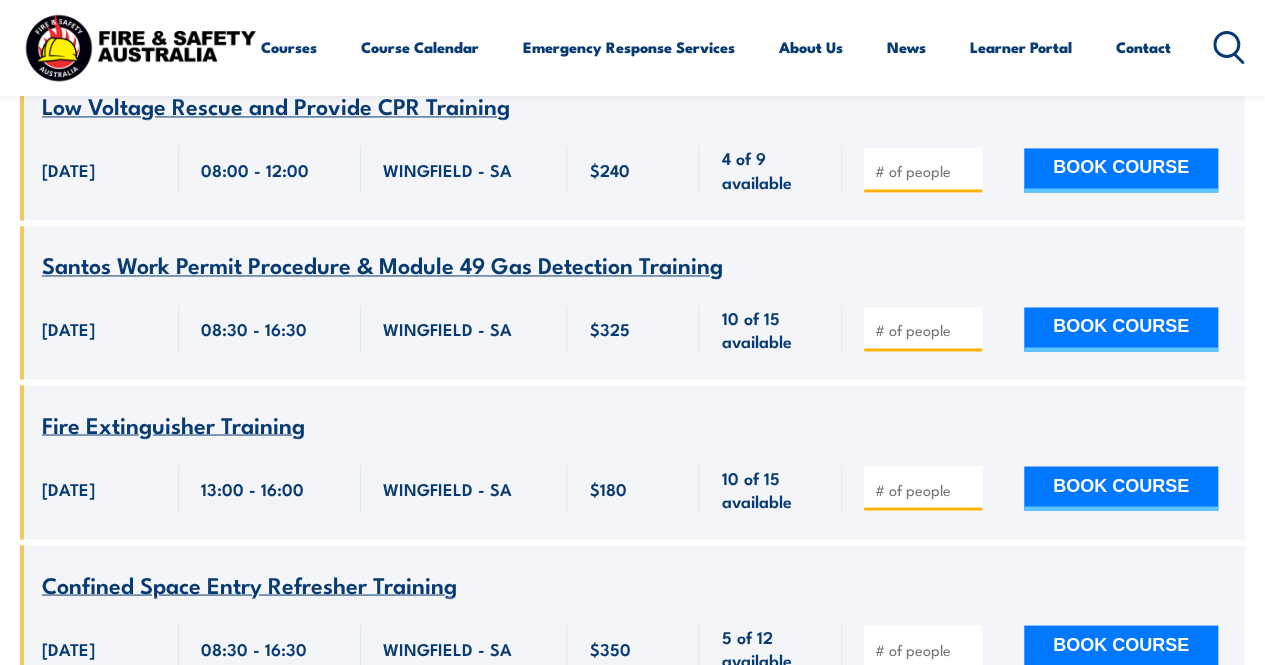 click on "Courses
Course Calendar
Emergency Response Services
Services Overview
Emergency Response Solutions
Paramedic & Medical Solutions
Industrial Security Solutions
Emergency Response Vehicles
Safety Advisers
About Us
About FSA
Our promise
Careers
News
Learner Portal
Contact
Home
Course Finder
All Courses
Aviation Safety Training Courses
Confined Space Courses
Electricity Supply Industry (ESI) Courses
Emergency Response Training & Rescue Courses
Fire Safety Training Courses
First Aid Training Courses
Global Wind Organisation (GWO) Courses
HAZMAT Courses
Health & Safety Representative Courses HSR Training
Height Safety & Rescue Courses
High Risk Work Licence Courses
Safety Courses" at bounding box center [632, 47] 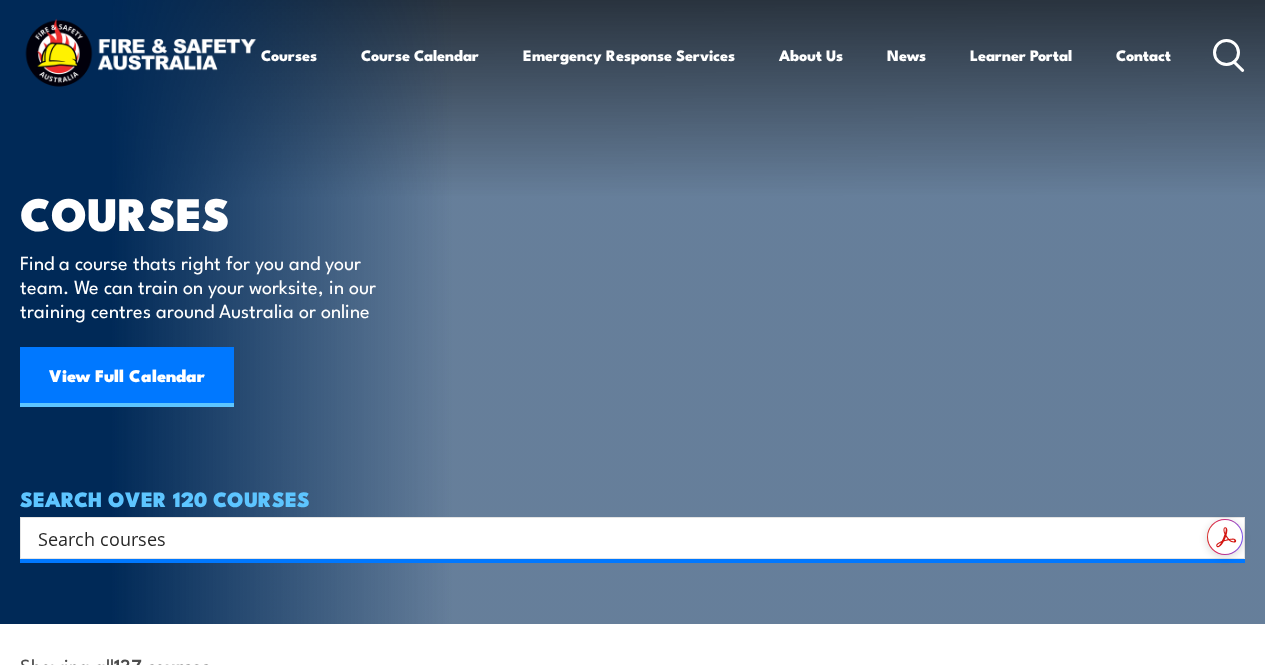 scroll, scrollTop: 0, scrollLeft: 0, axis: both 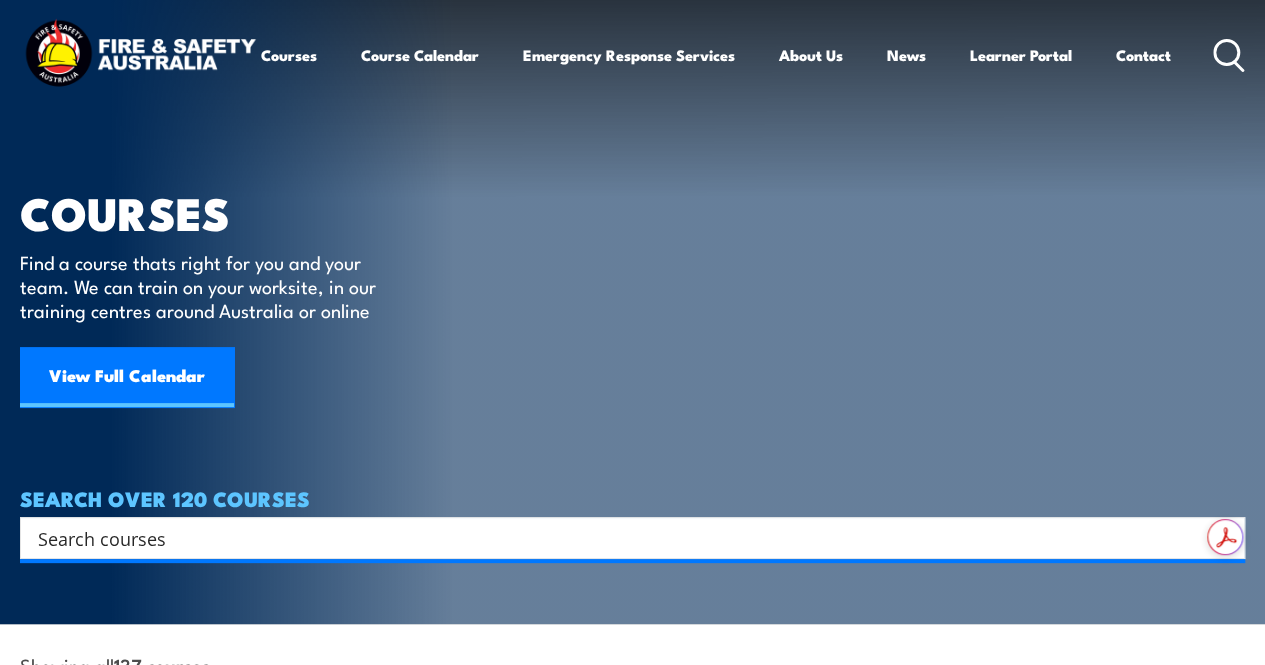 click at bounding box center (619, 538) 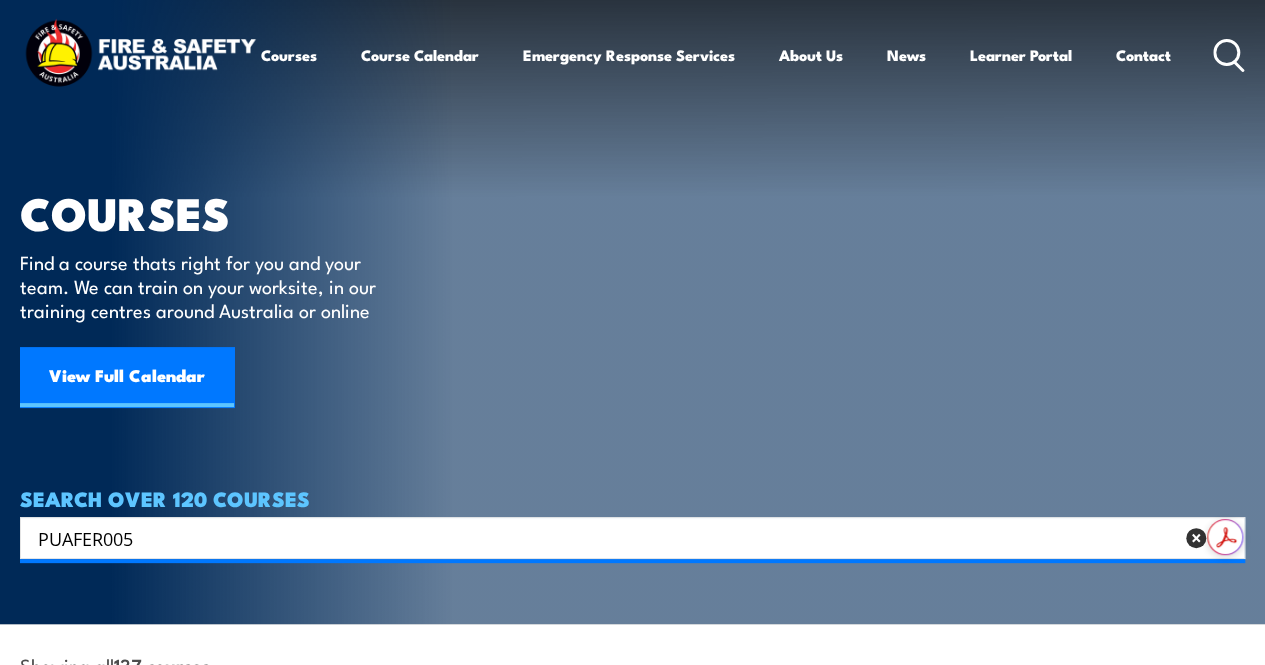 type on "PUAFER005" 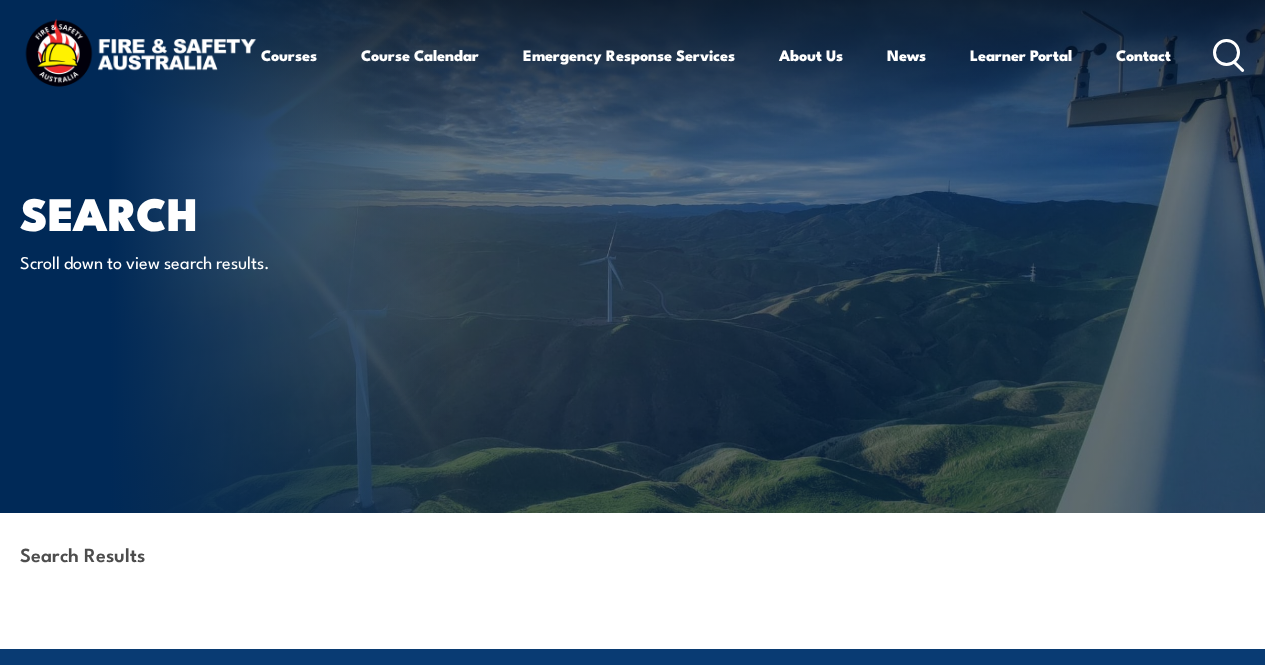 scroll, scrollTop: 0, scrollLeft: 0, axis: both 